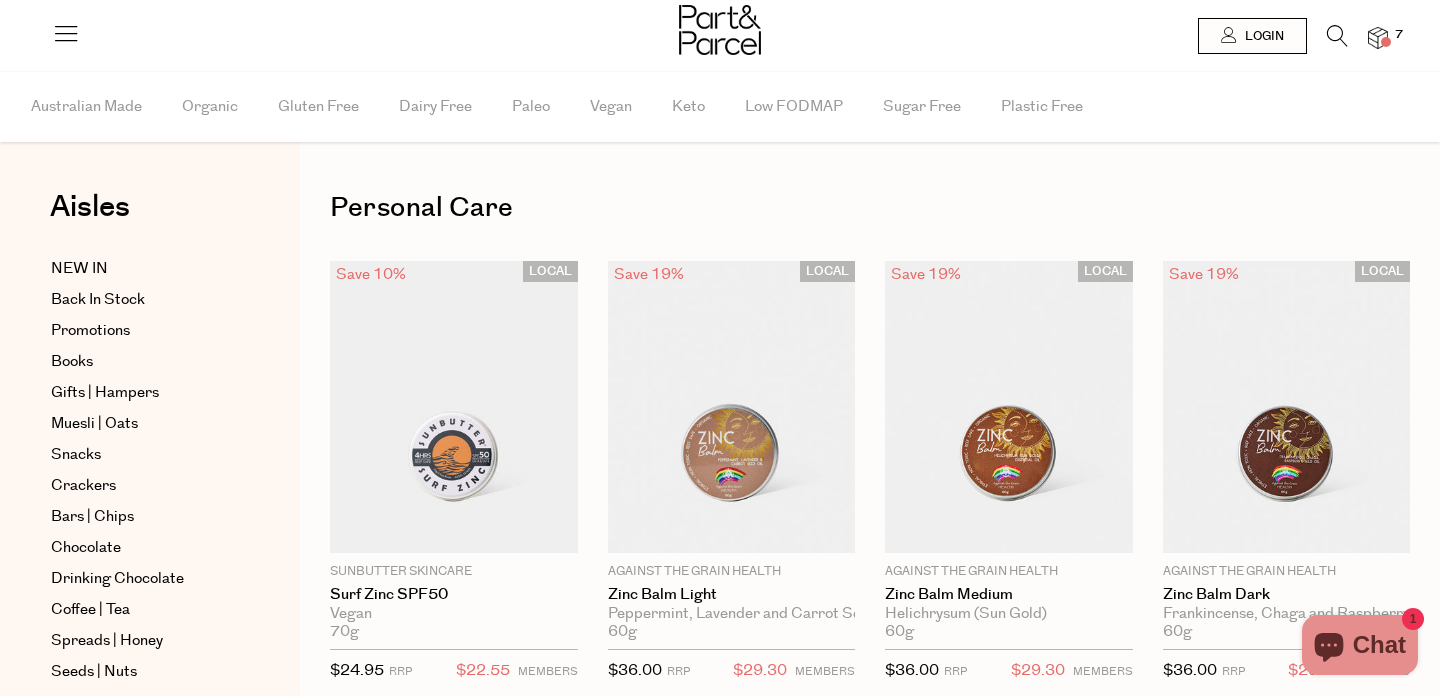 scroll, scrollTop: 0, scrollLeft: 0, axis: both 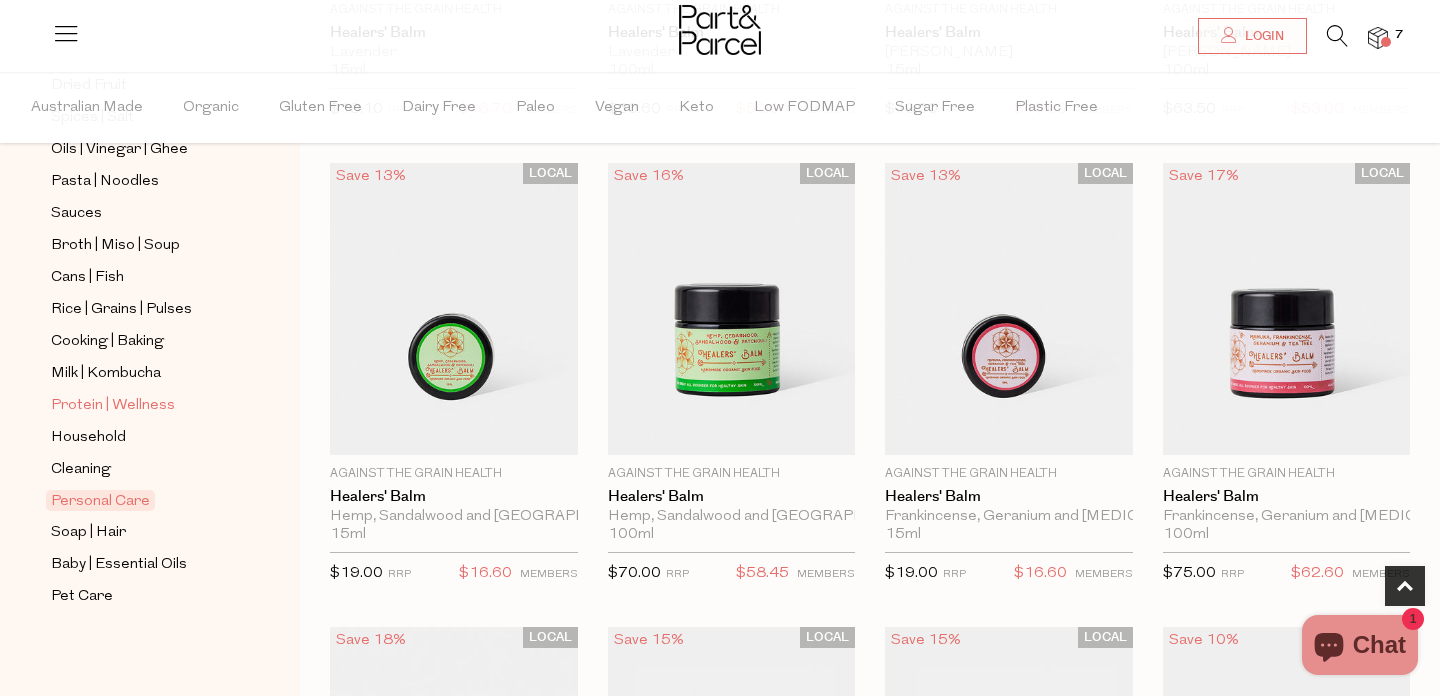 click on "Protein | Wellness" at bounding box center [113, 406] 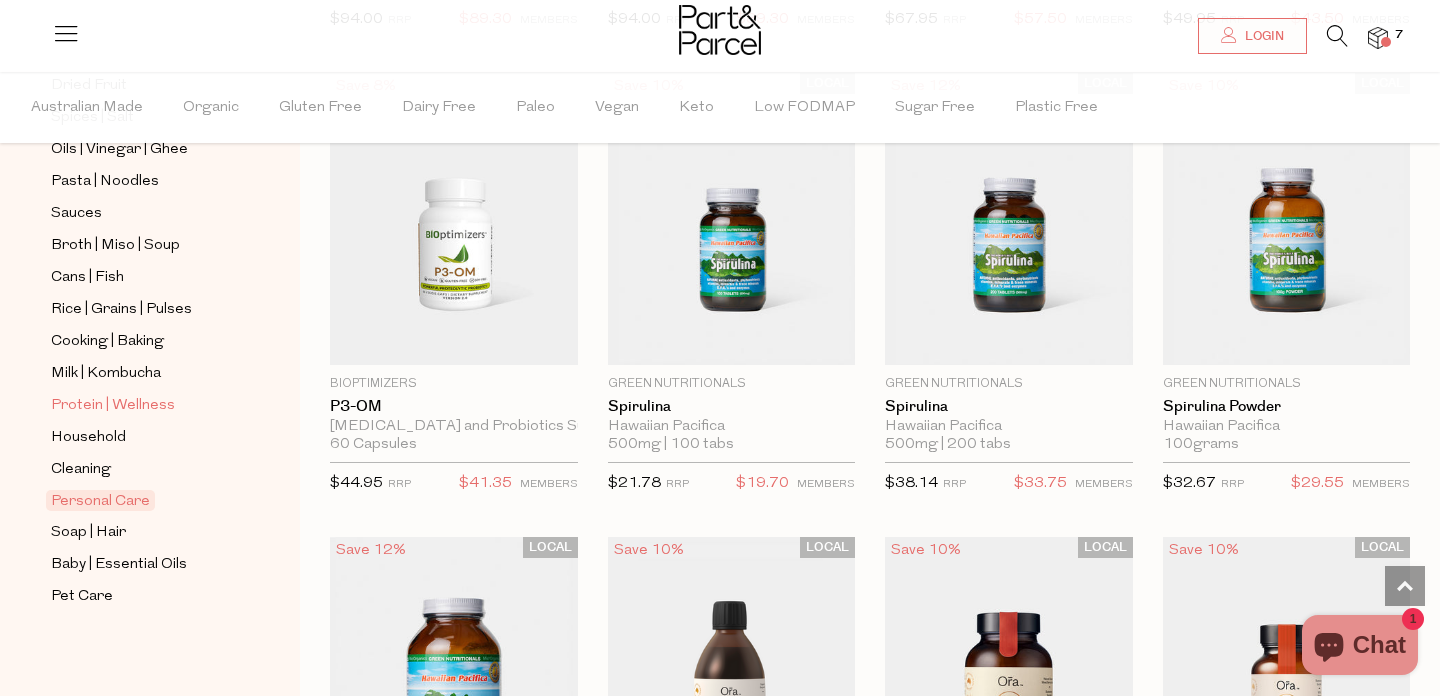 scroll, scrollTop: 9932, scrollLeft: 0, axis: vertical 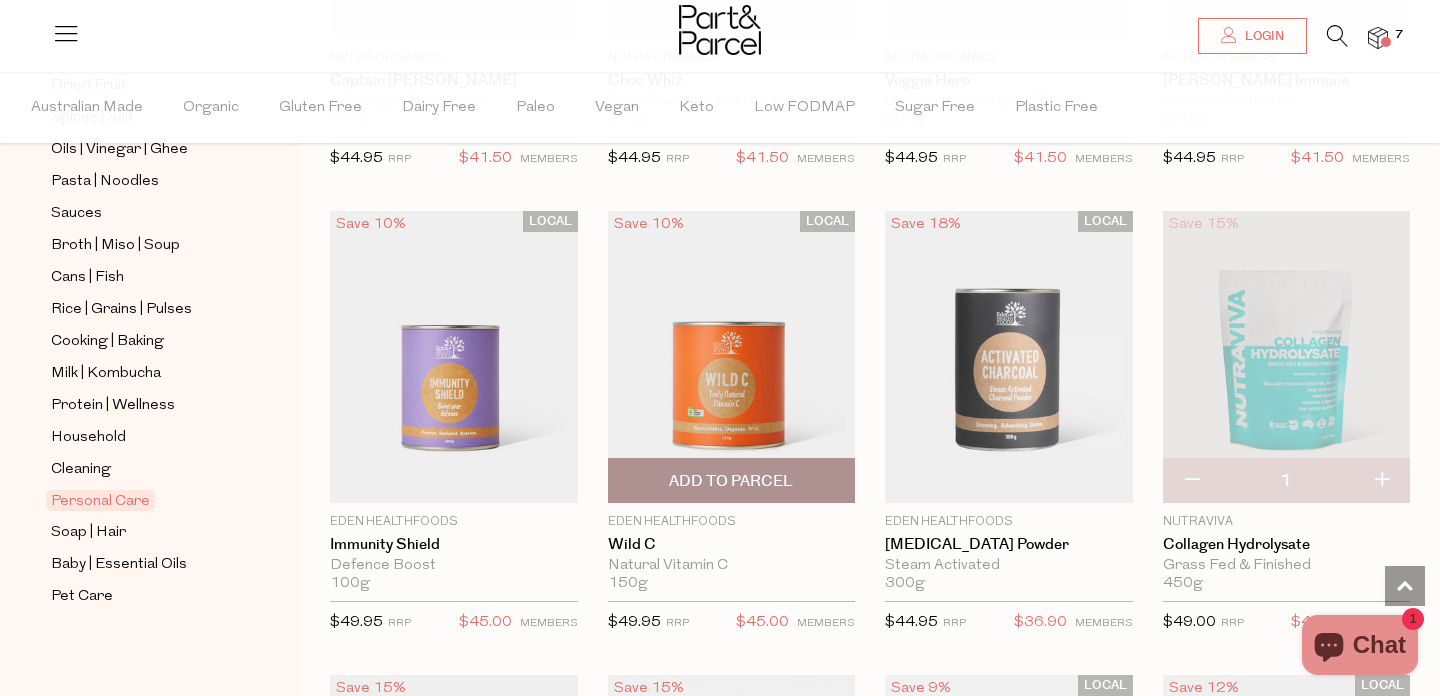 drag, startPoint x: 697, startPoint y: 460, endPoint x: 687, endPoint y: 457, distance: 10.440307 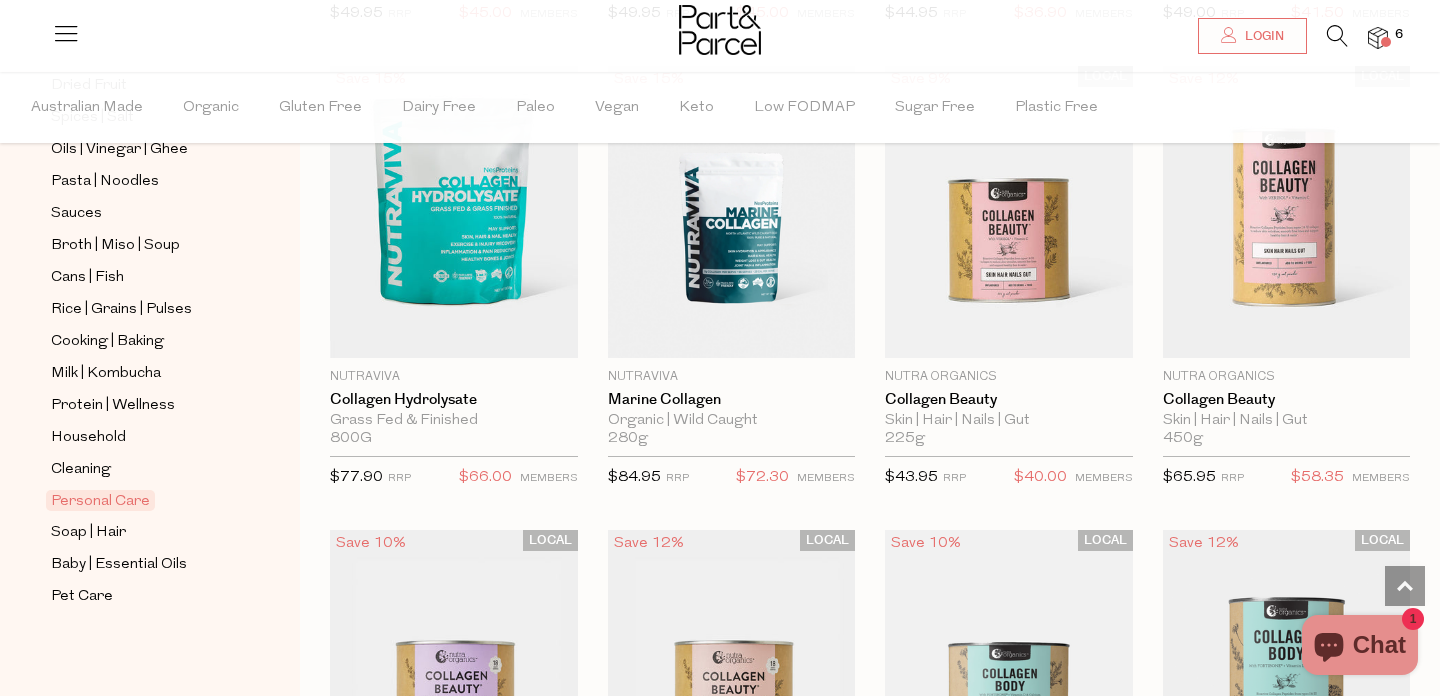 scroll, scrollTop: 16443, scrollLeft: 0, axis: vertical 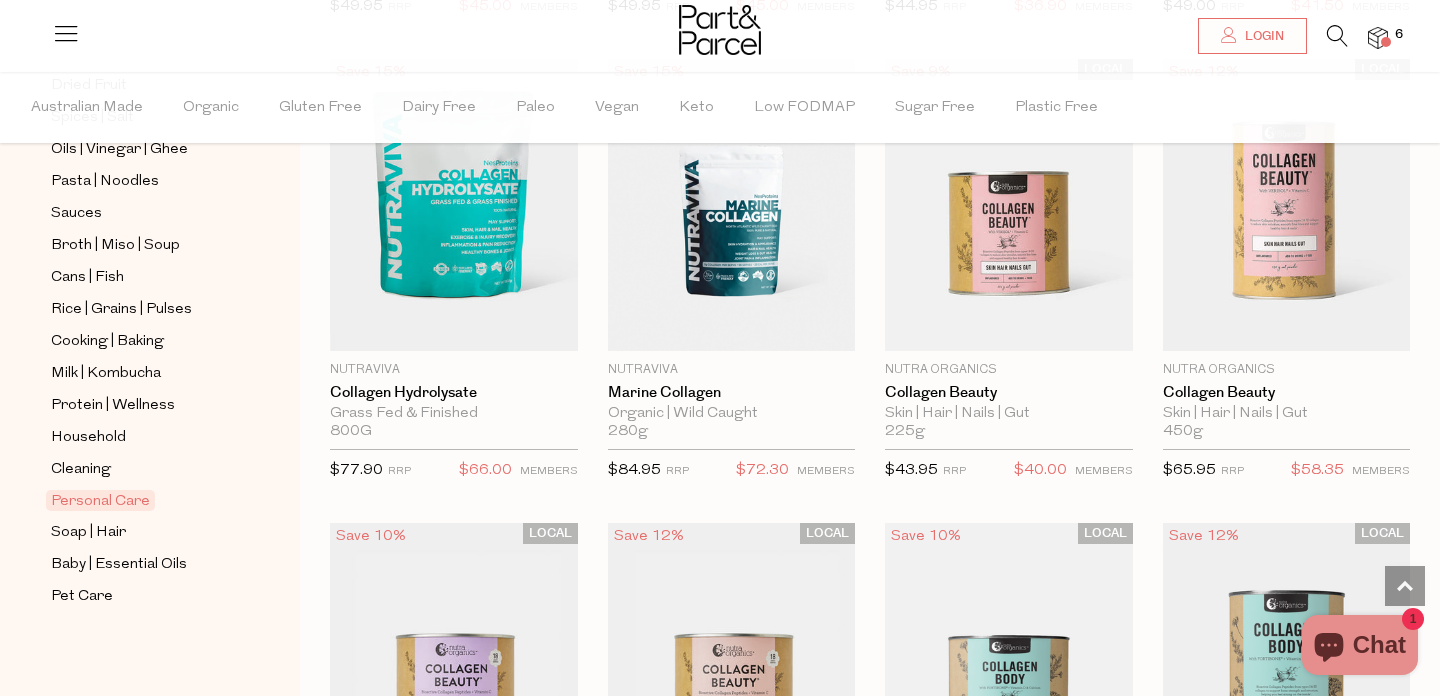 click at bounding box center [1378, 38] 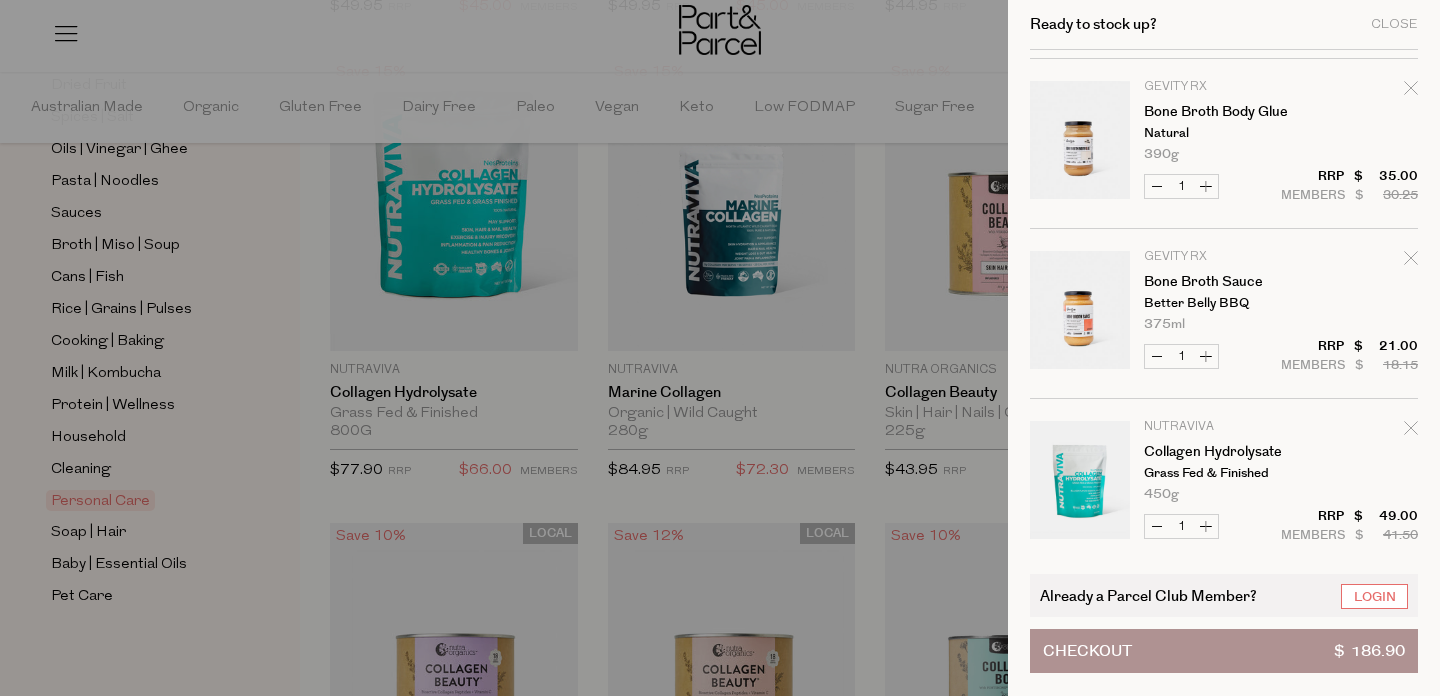 scroll, scrollTop: 513, scrollLeft: 0, axis: vertical 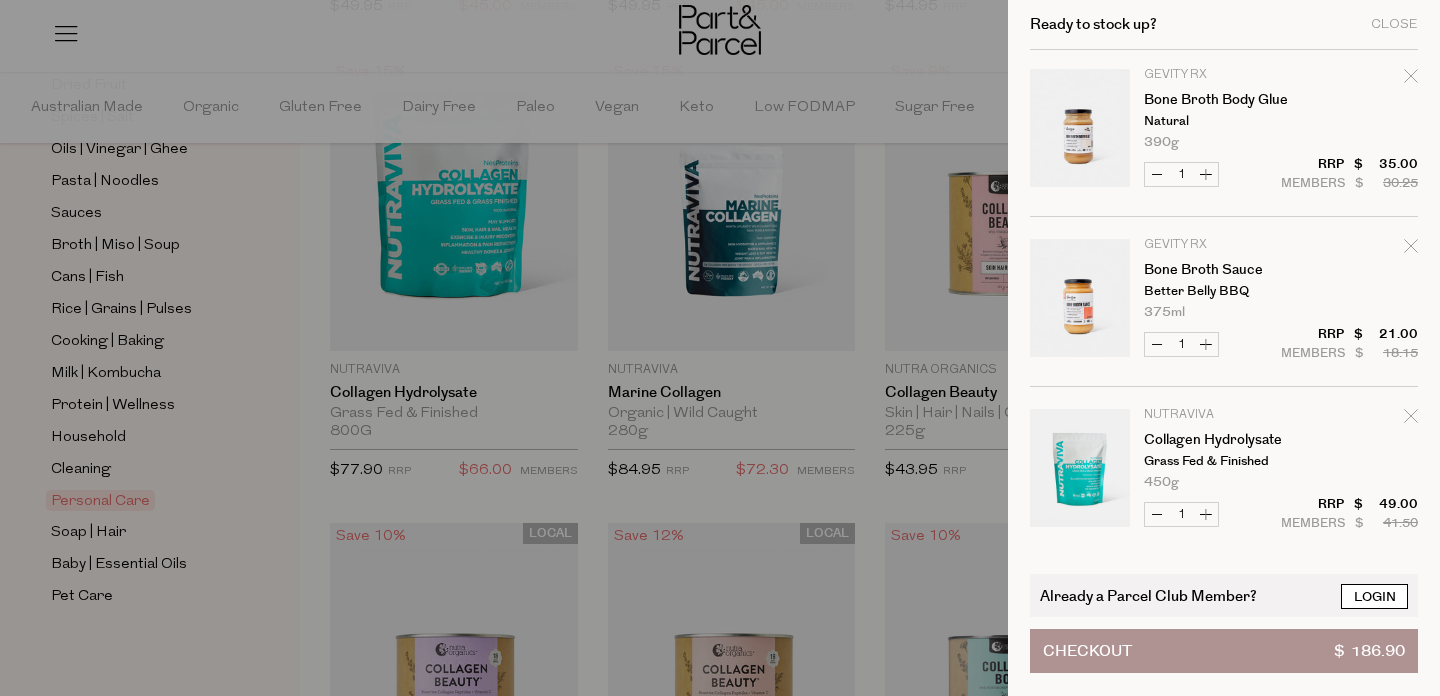 click on "Login" at bounding box center [1374, 596] 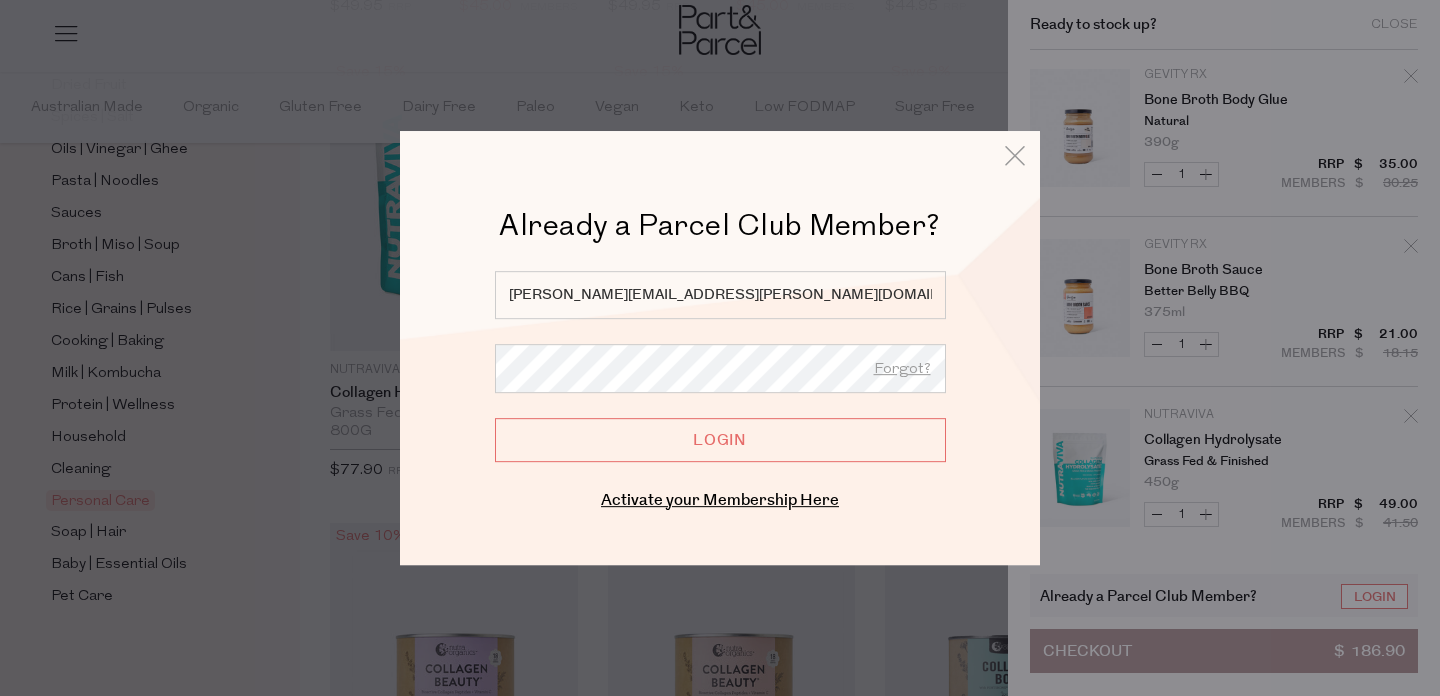 click on "Login" at bounding box center [720, 440] 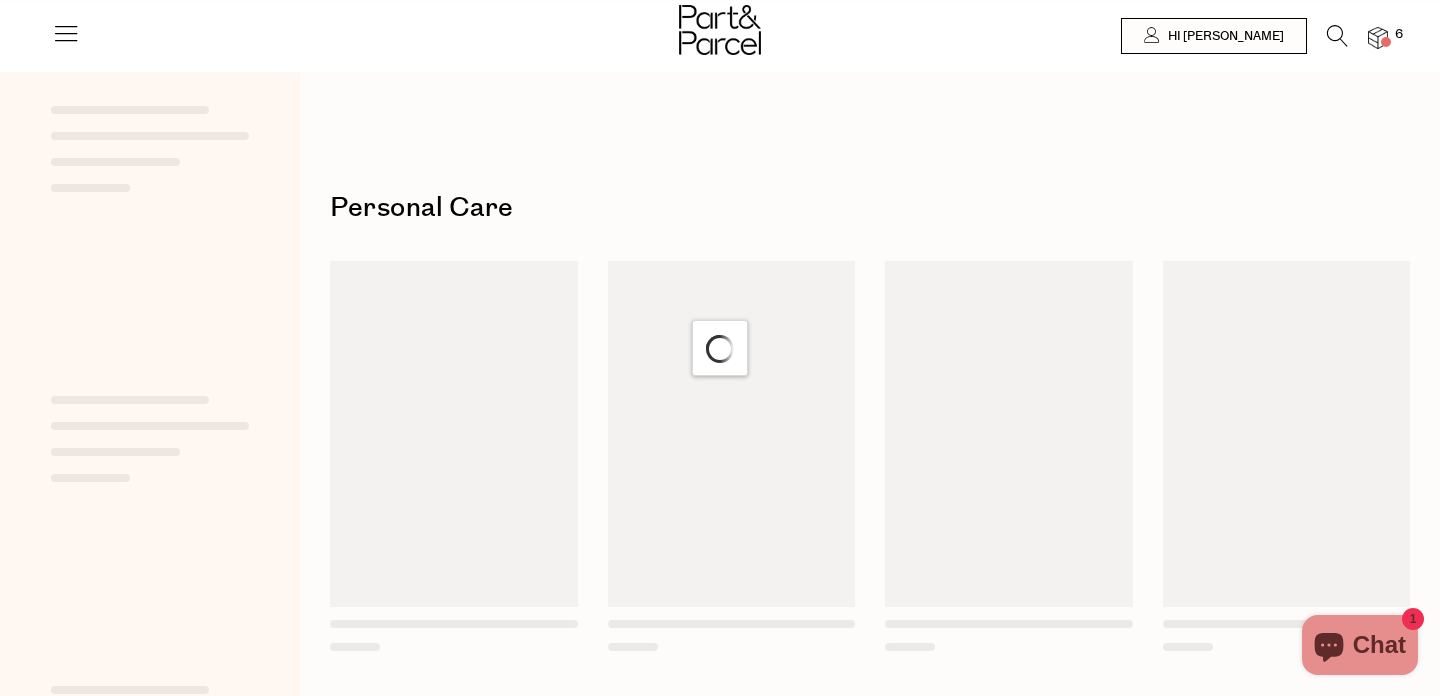 scroll, scrollTop: 0, scrollLeft: 0, axis: both 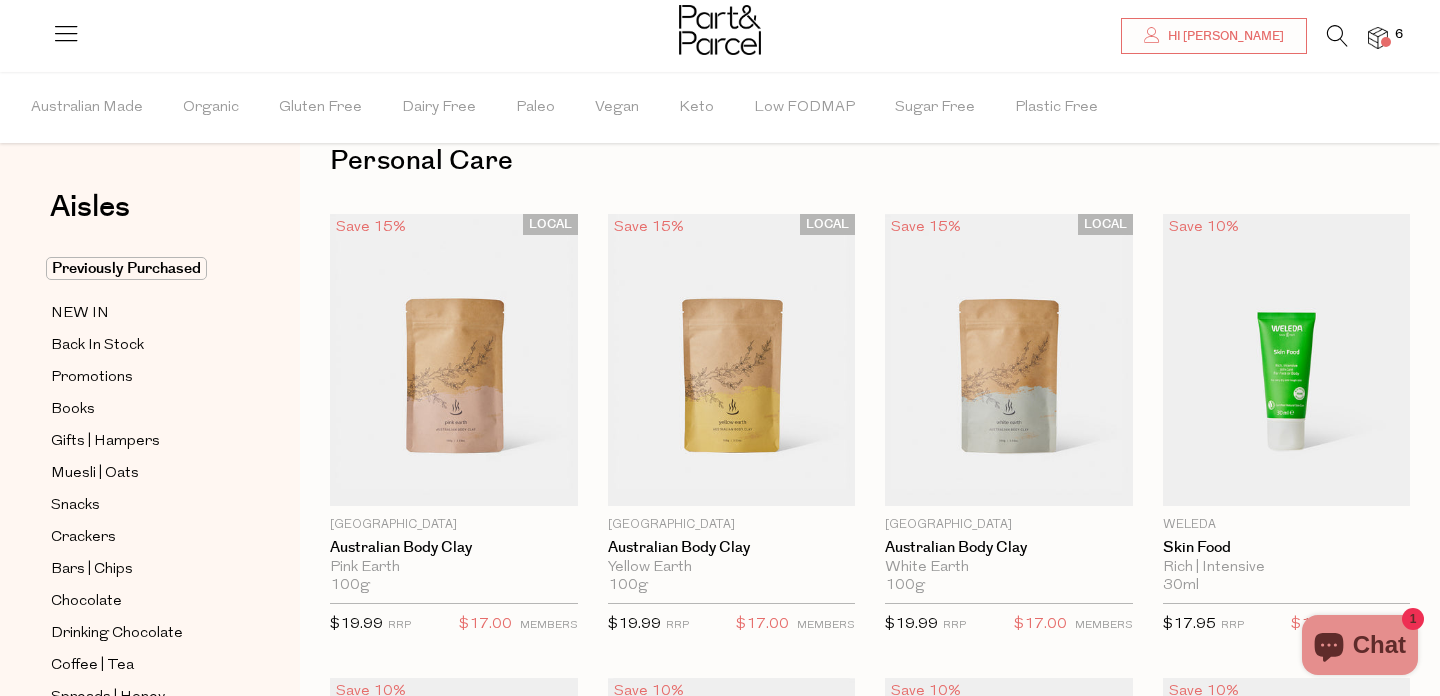 click at bounding box center [1337, 36] 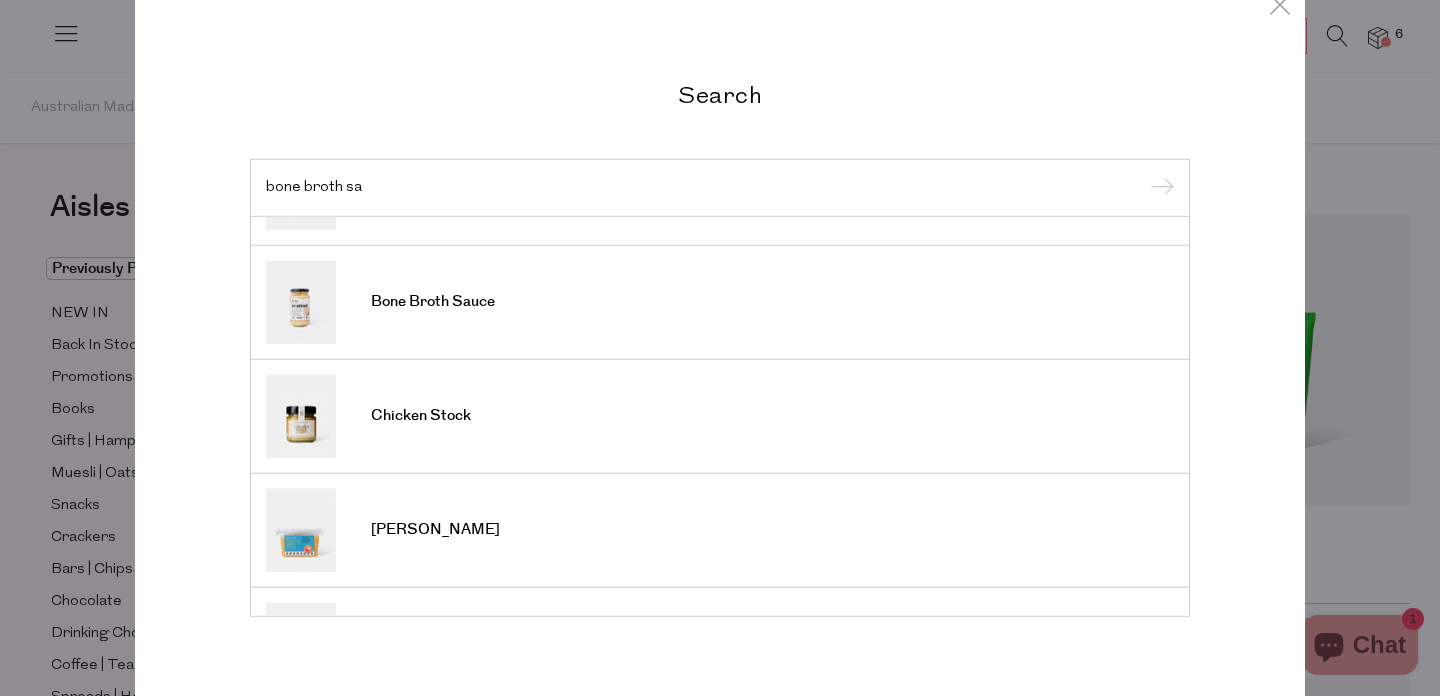 scroll, scrollTop: 740, scrollLeft: 0, axis: vertical 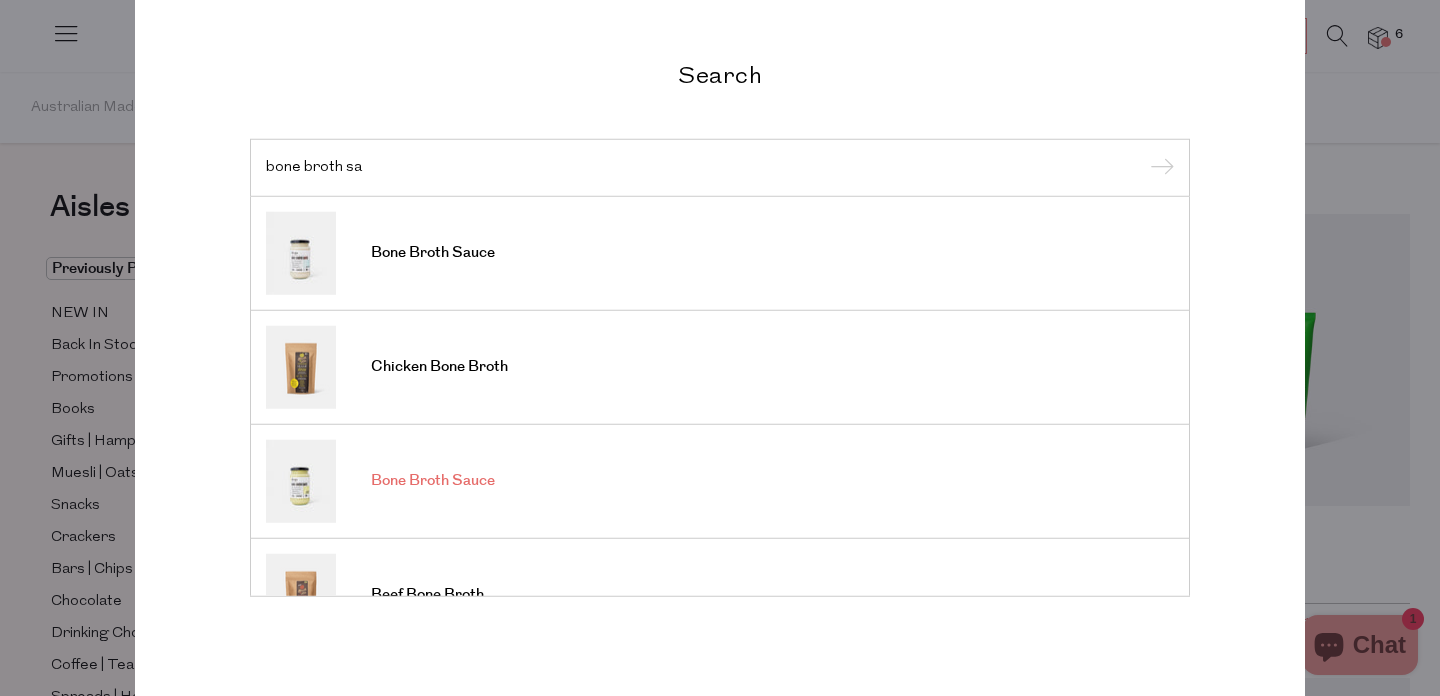 type on "bone broth sa" 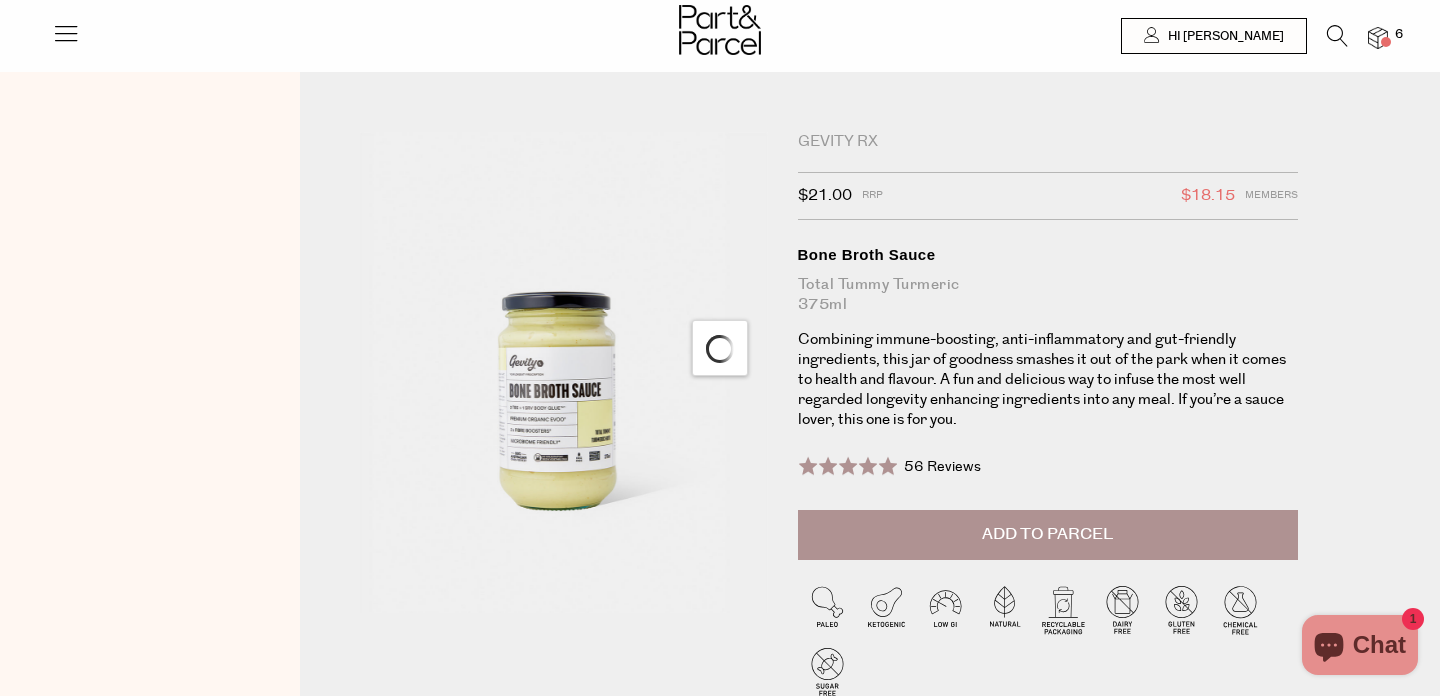 scroll, scrollTop: 0, scrollLeft: 0, axis: both 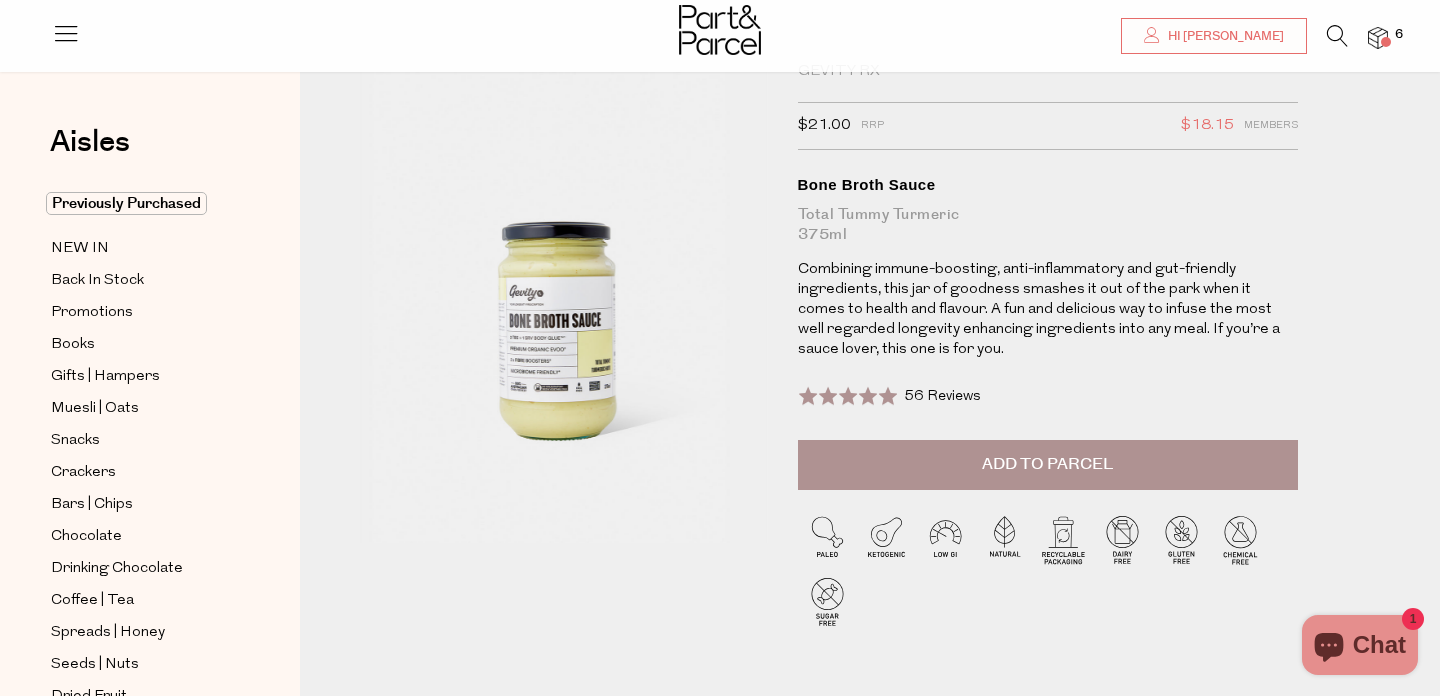click on "Add to Parcel" at bounding box center (1047, 464) 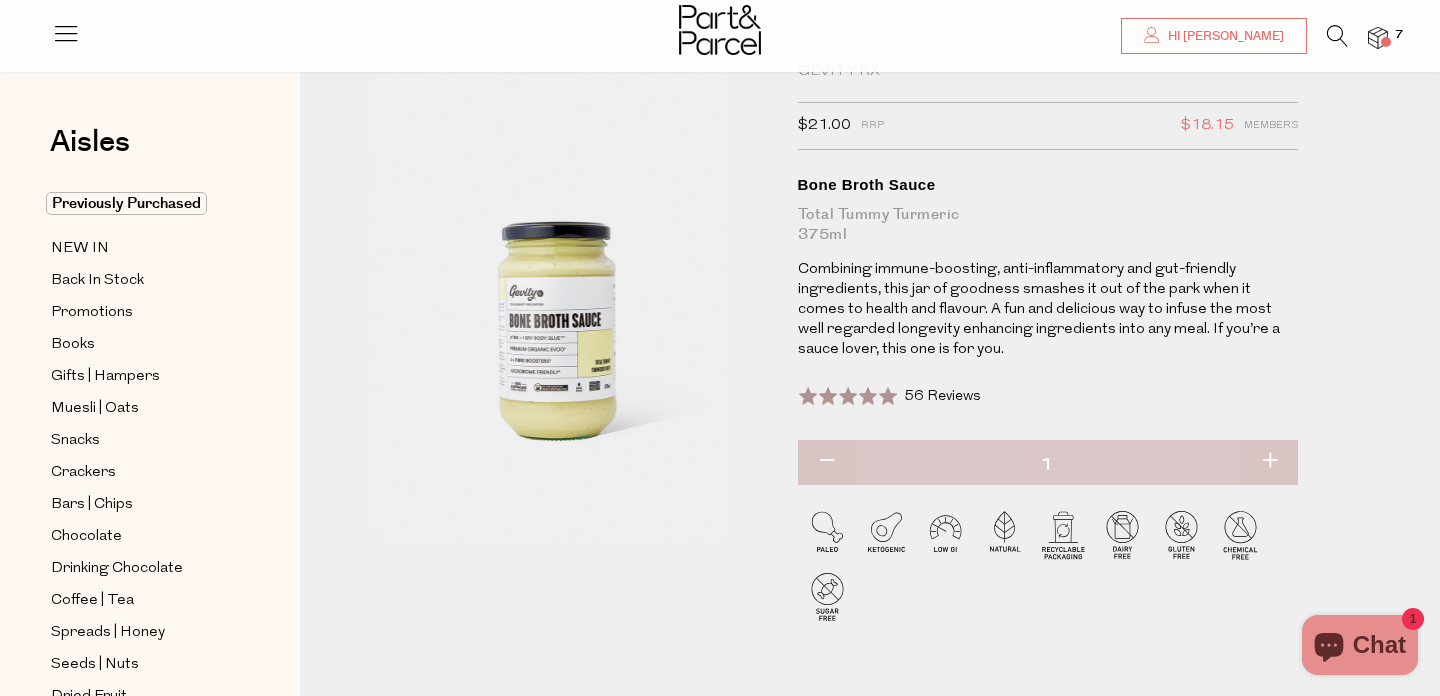 click at bounding box center [1378, 38] 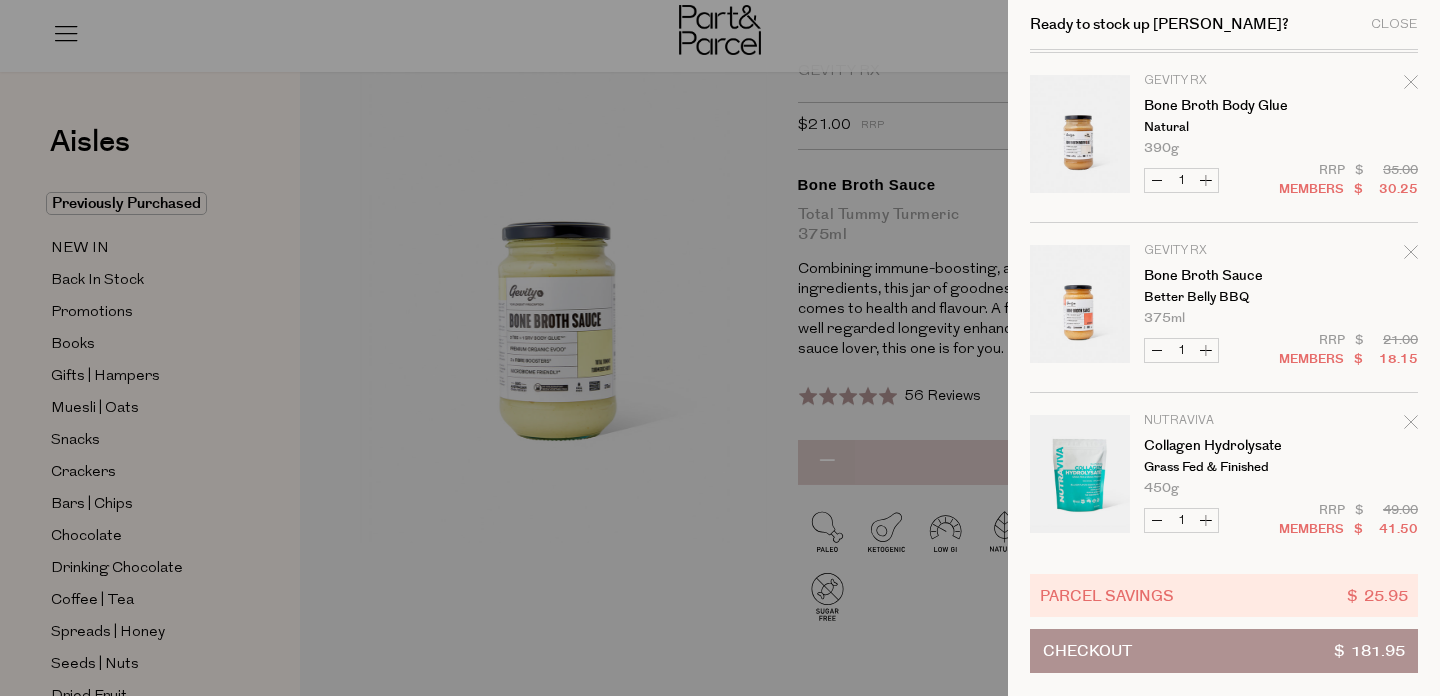 scroll, scrollTop: 689, scrollLeft: 0, axis: vertical 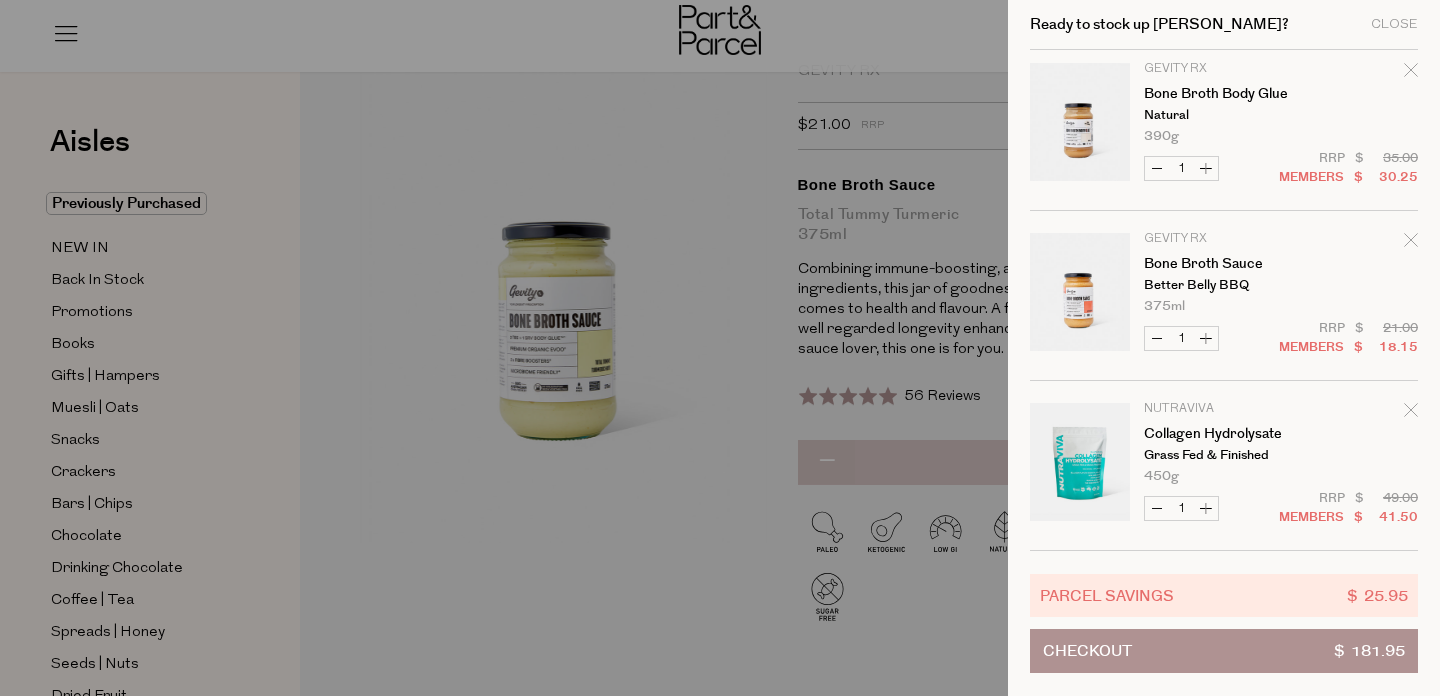 click 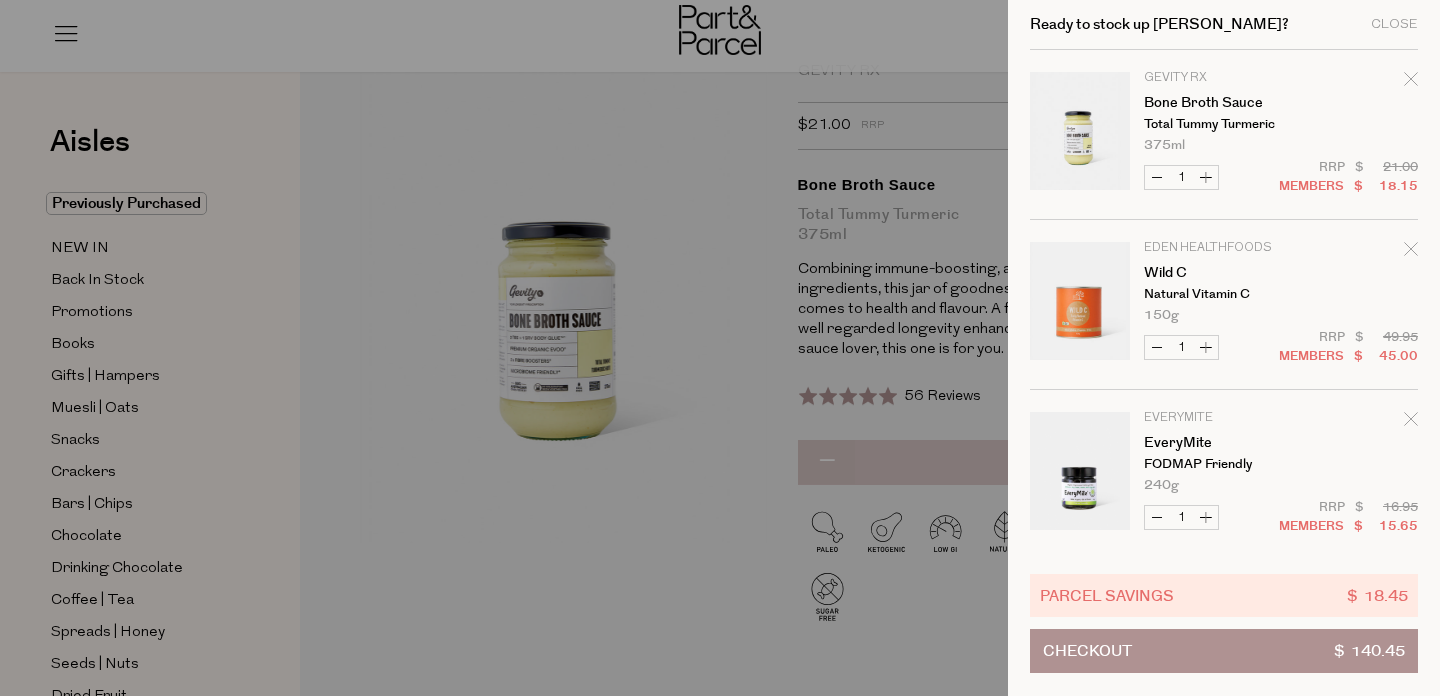 click at bounding box center (720, 348) 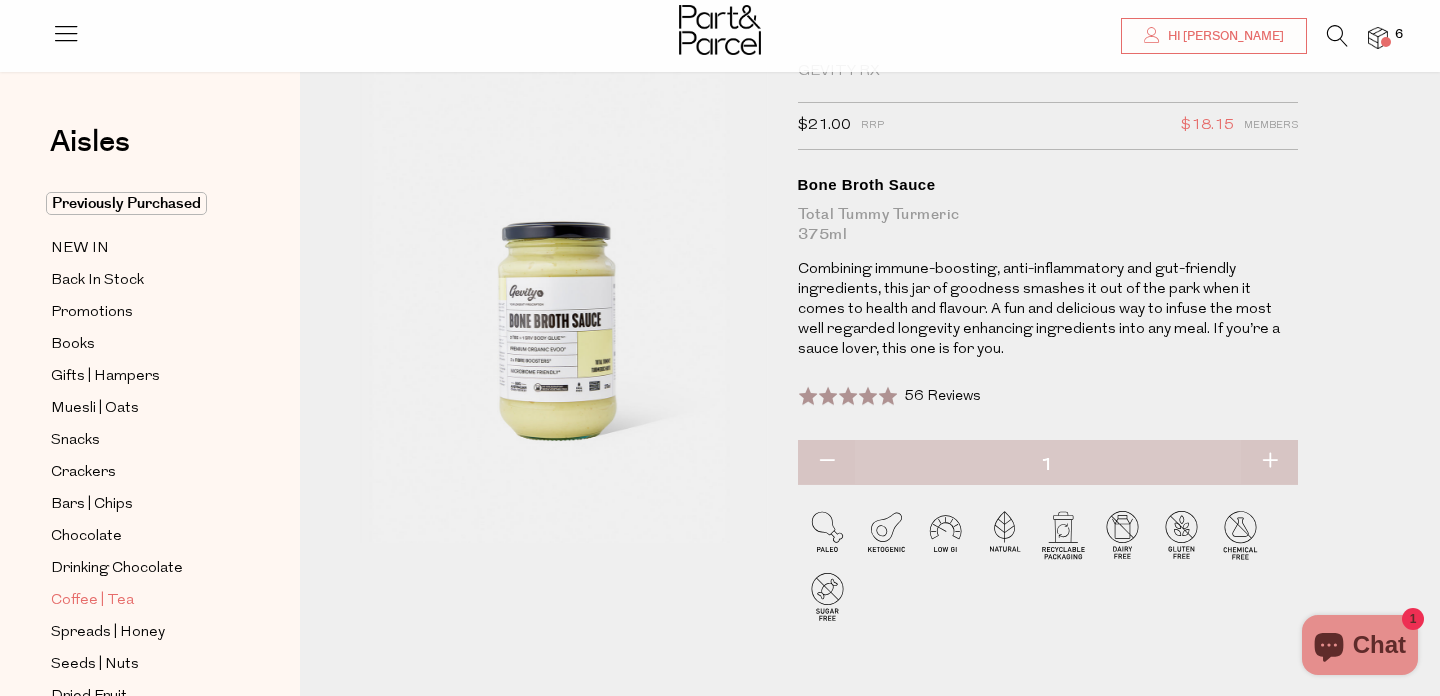 click on "Coffee | Tea" at bounding box center [92, 601] 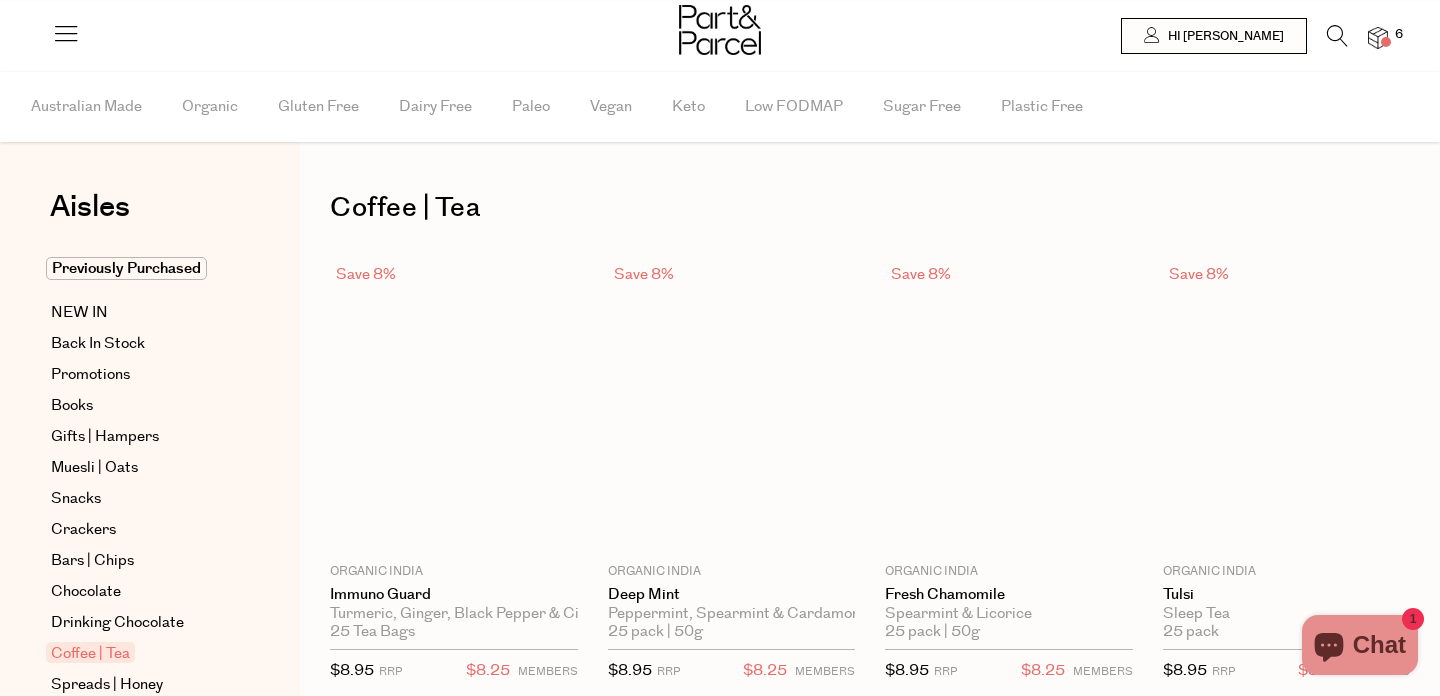 scroll, scrollTop: 0, scrollLeft: 0, axis: both 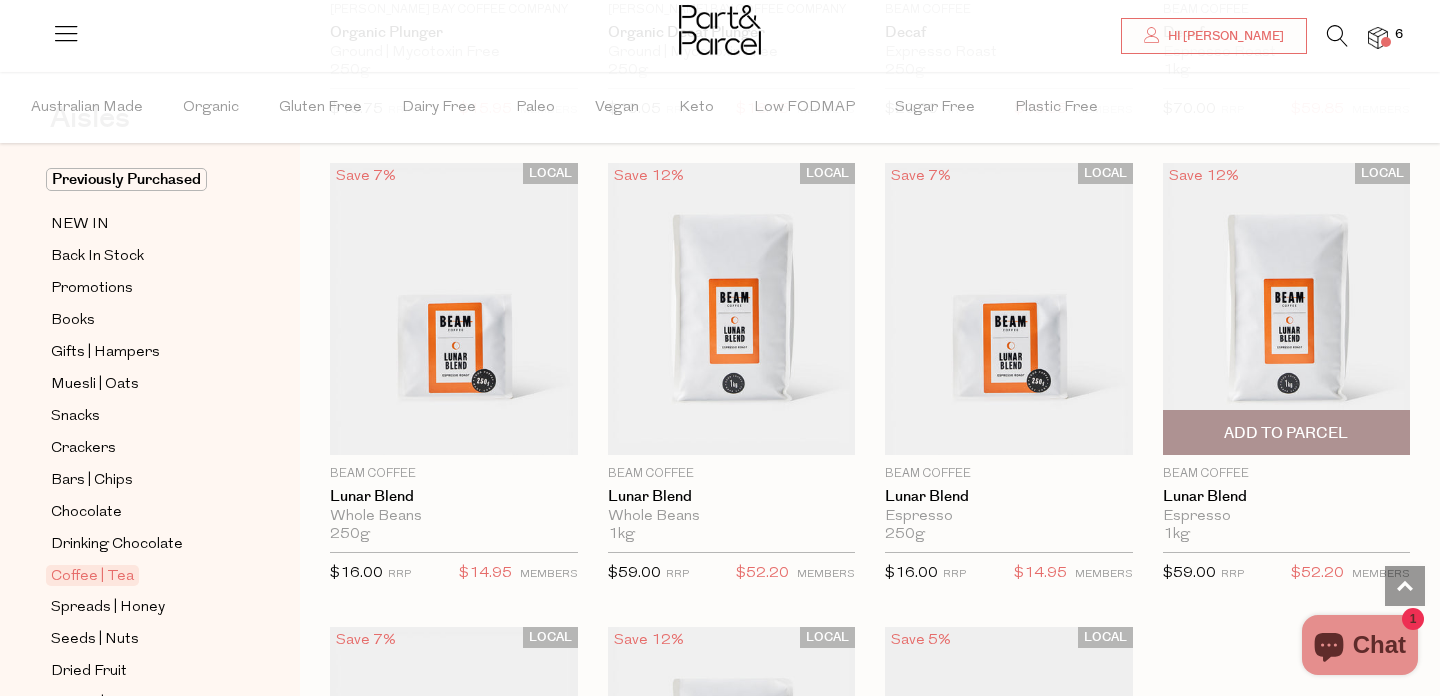 click on "Add To Parcel" at bounding box center [1286, 433] 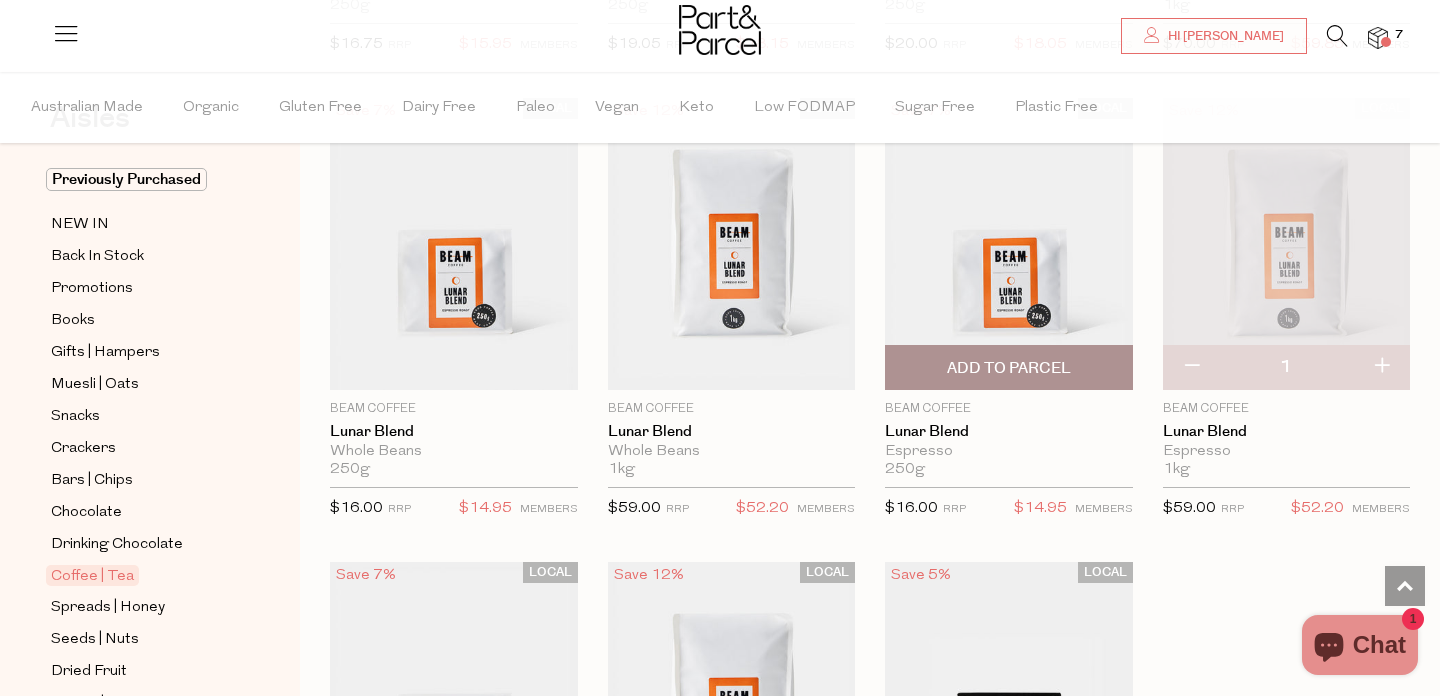 scroll, scrollTop: 9471, scrollLeft: 0, axis: vertical 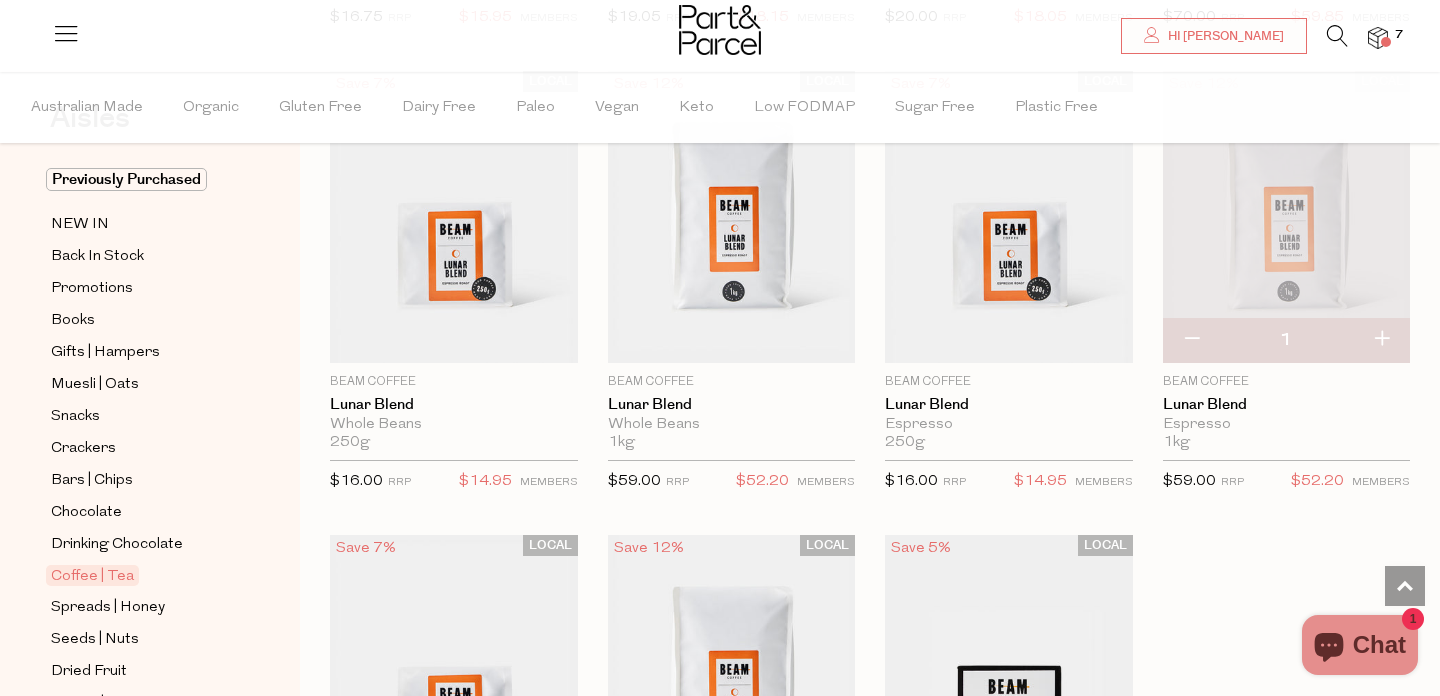 click at bounding box center [1378, 38] 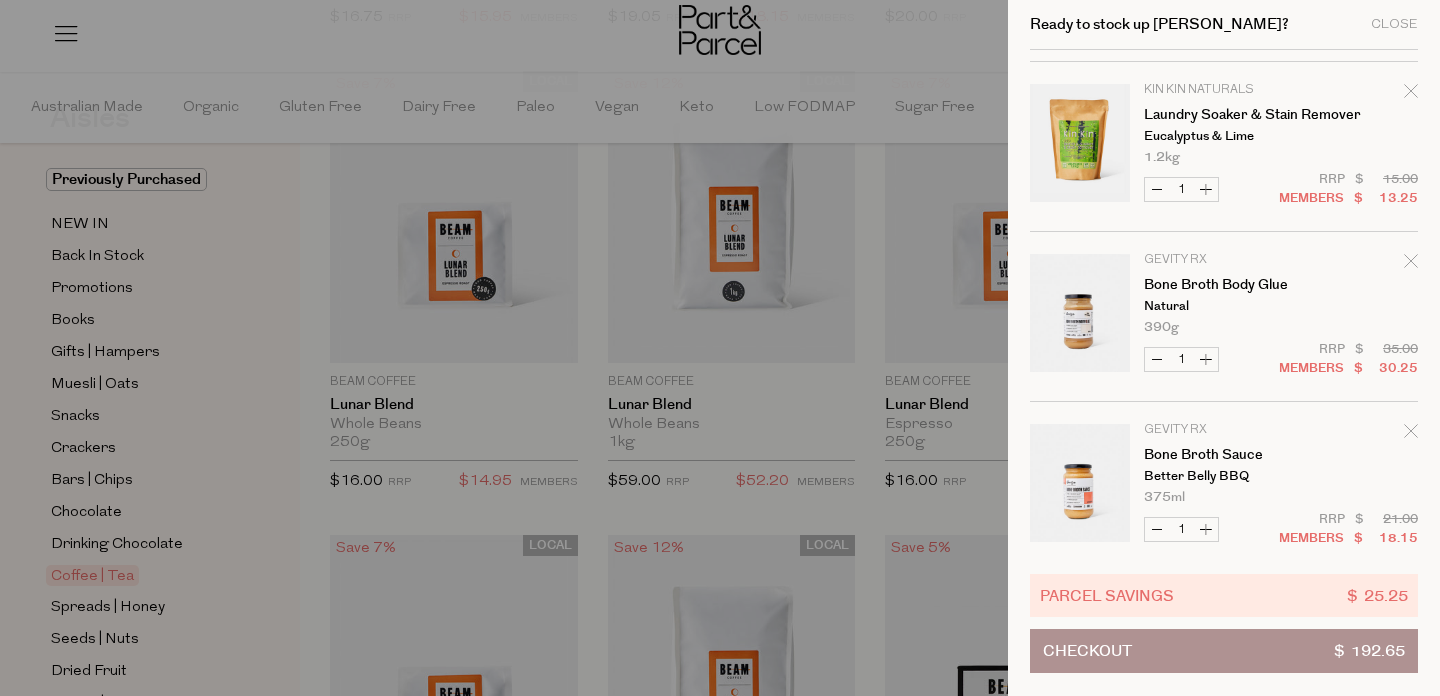 scroll, scrollTop: 689, scrollLeft: 0, axis: vertical 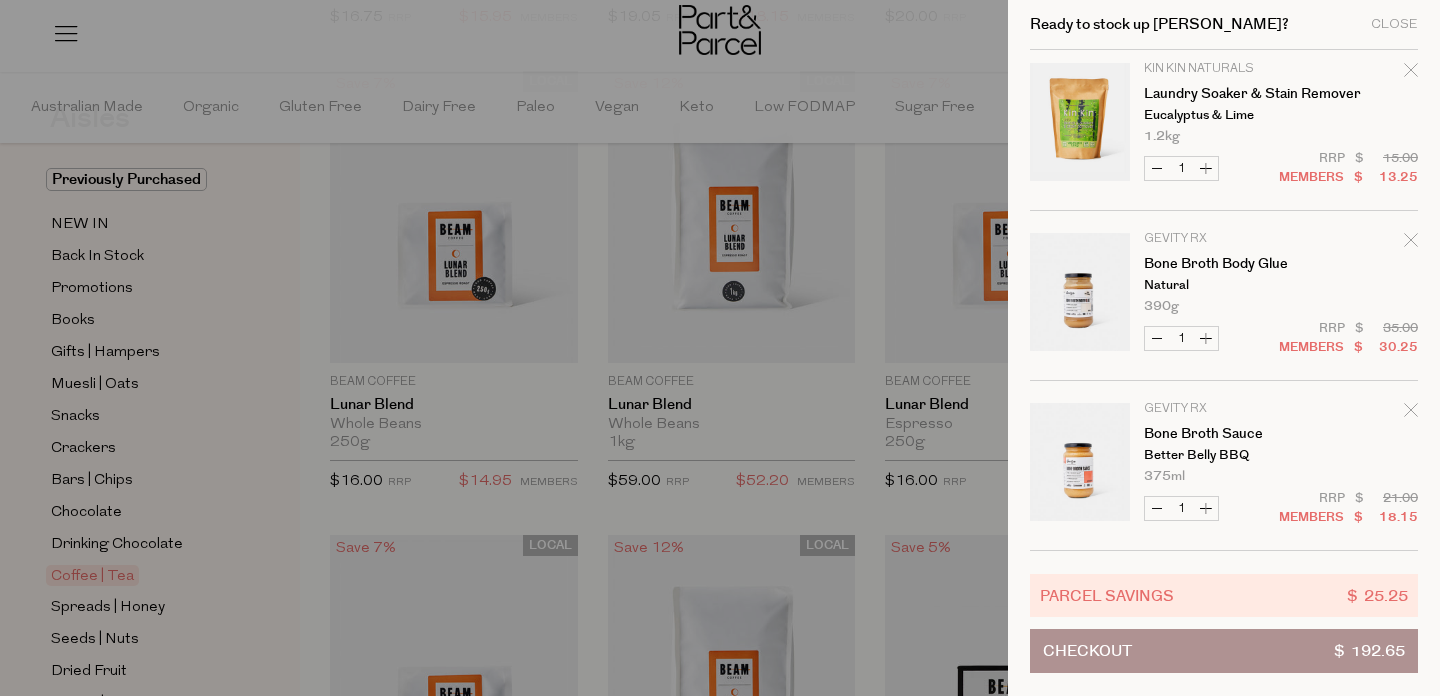 click on "Checkout $ 192.65" at bounding box center [1224, 651] 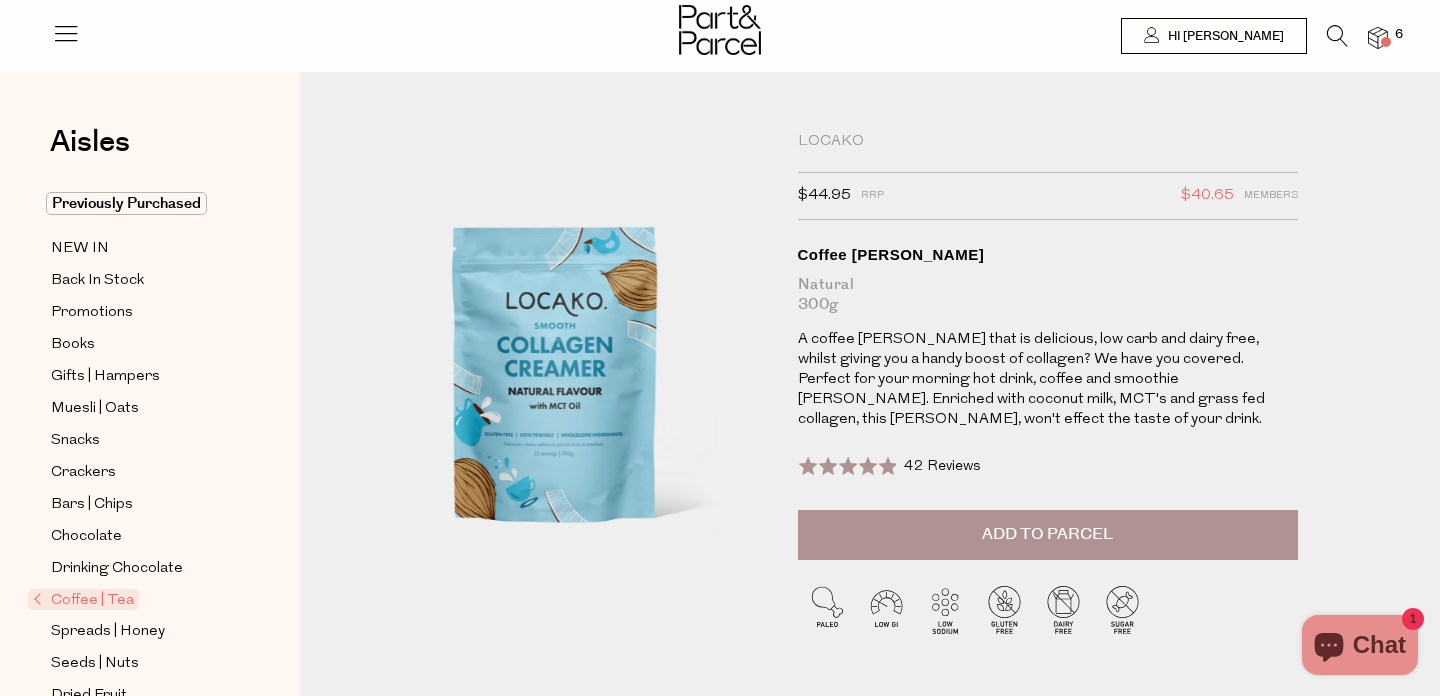 scroll, scrollTop: 0, scrollLeft: 0, axis: both 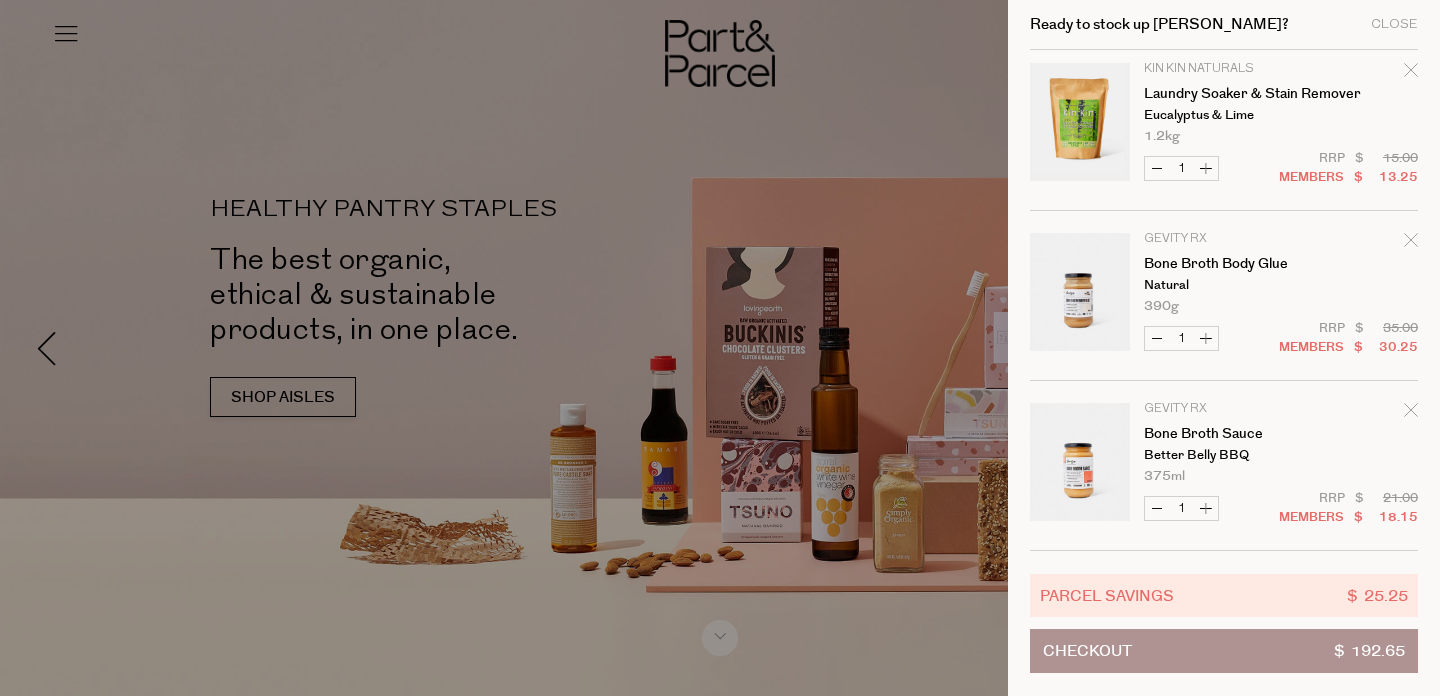 click on "Checkout $ 192.65" at bounding box center (1224, 651) 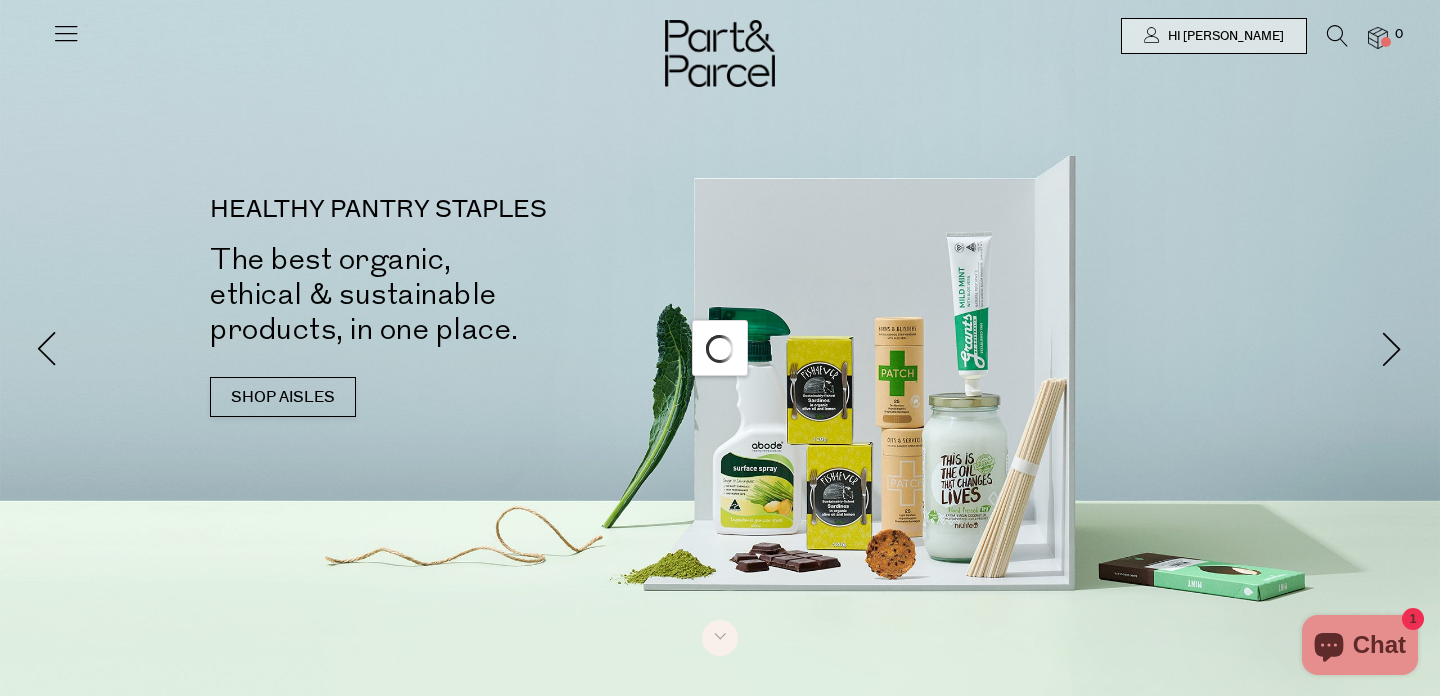 scroll, scrollTop: 0, scrollLeft: 0, axis: both 